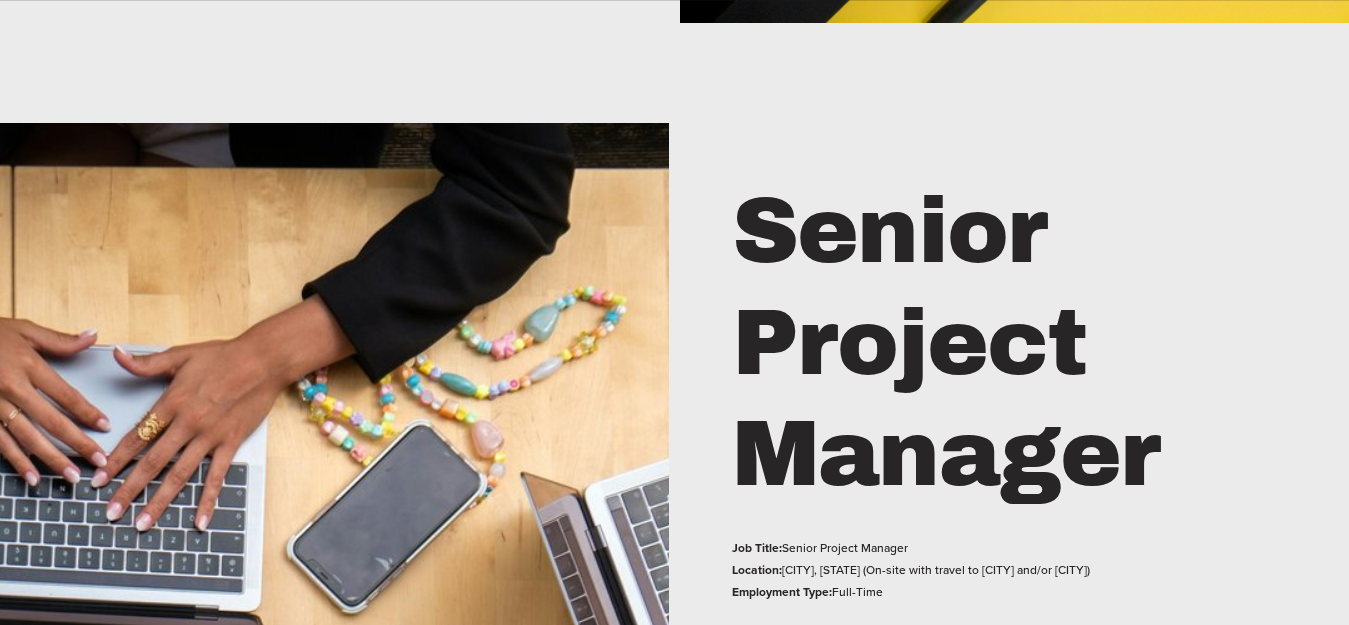 scroll, scrollTop: 2757, scrollLeft: 0, axis: vertical 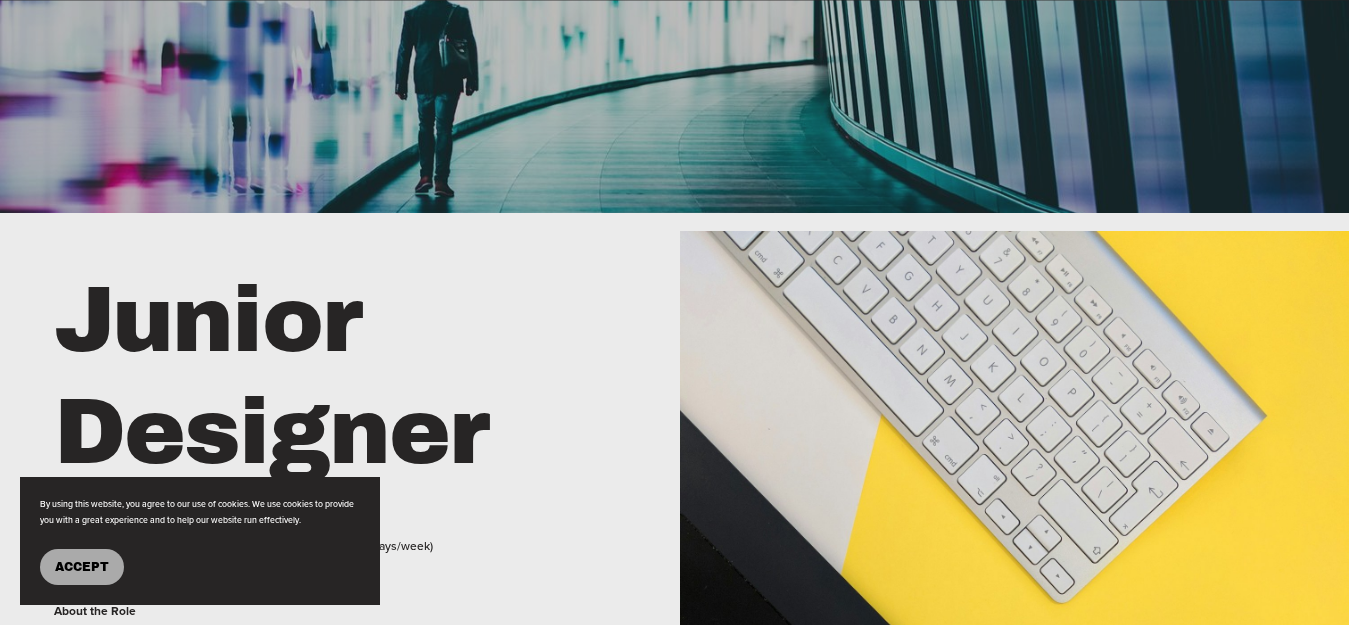 click on "Accept" at bounding box center [82, 567] 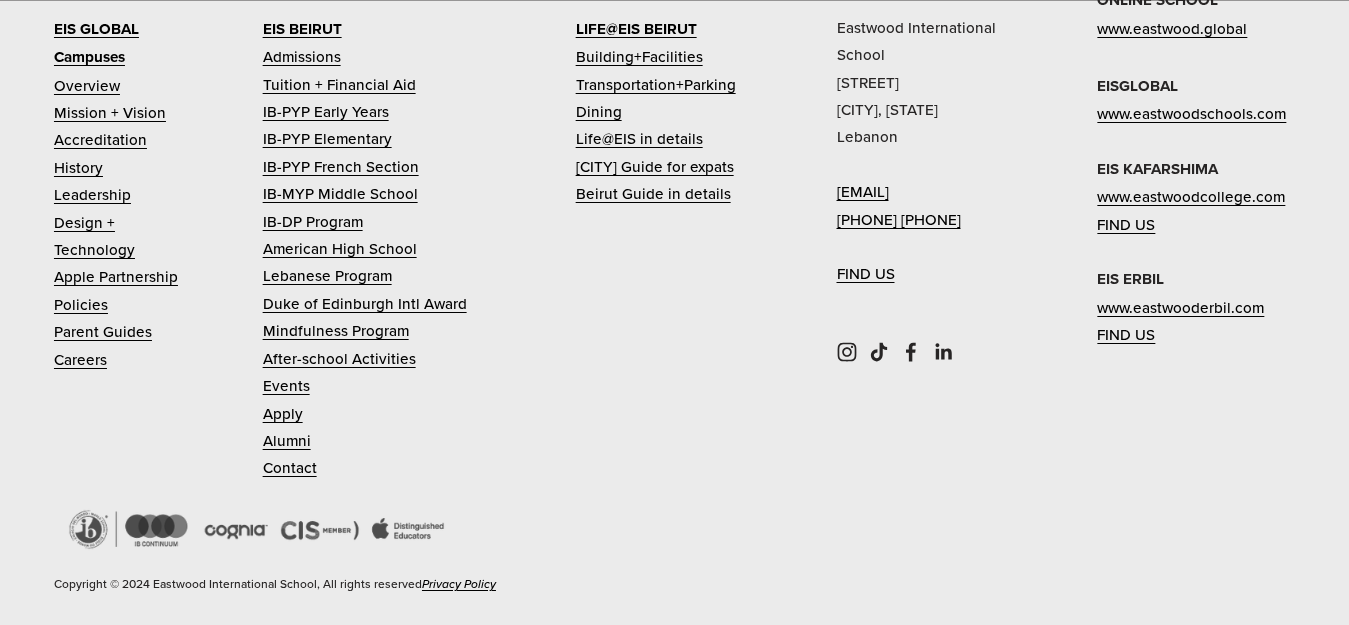 scroll, scrollTop: 3800, scrollLeft: 0, axis: vertical 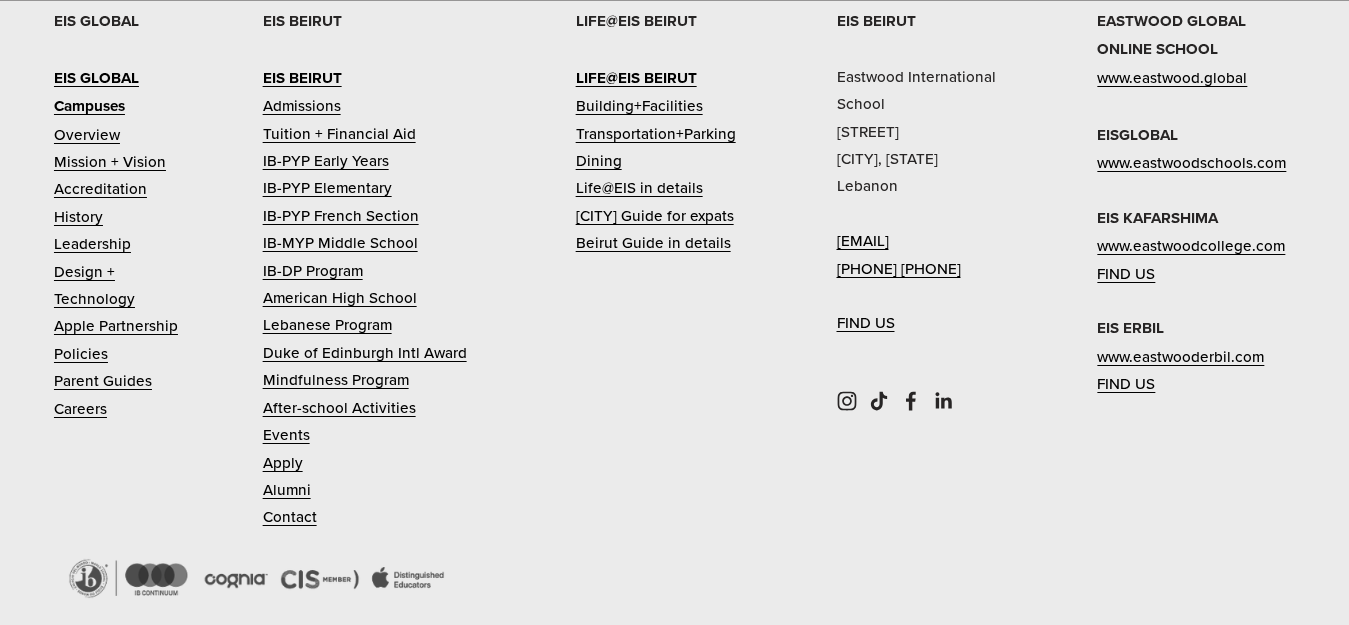 click on "Careers" at bounding box center [80, 408] 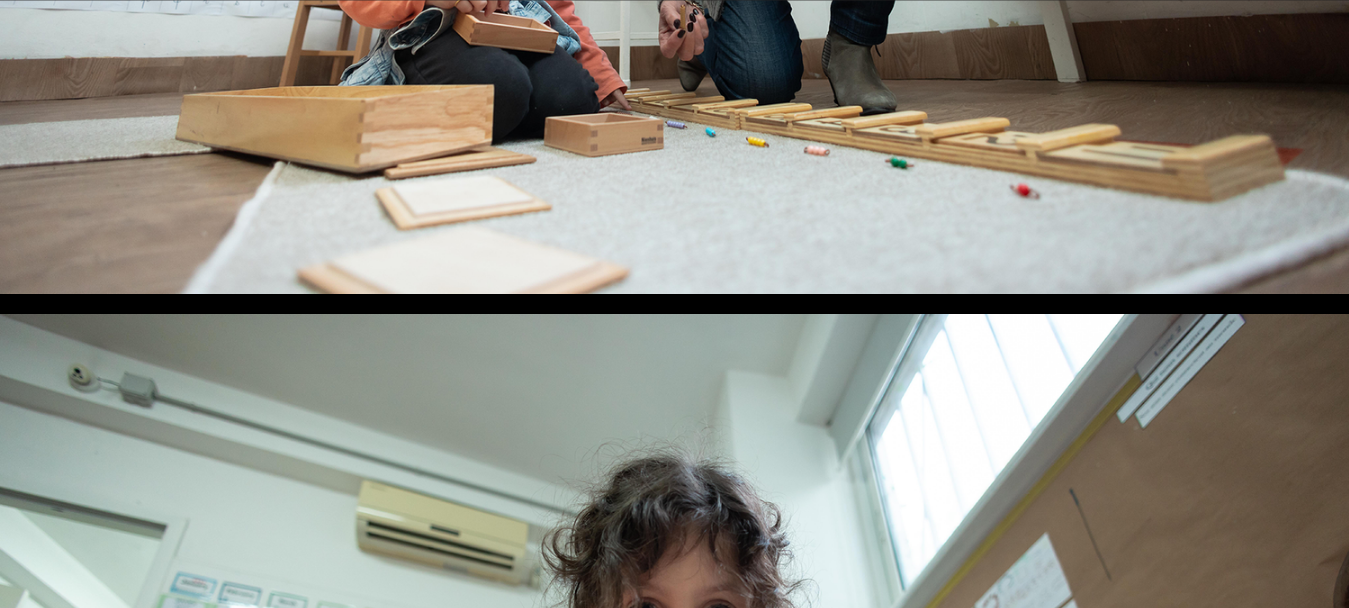 scroll, scrollTop: 2800, scrollLeft: 0, axis: vertical 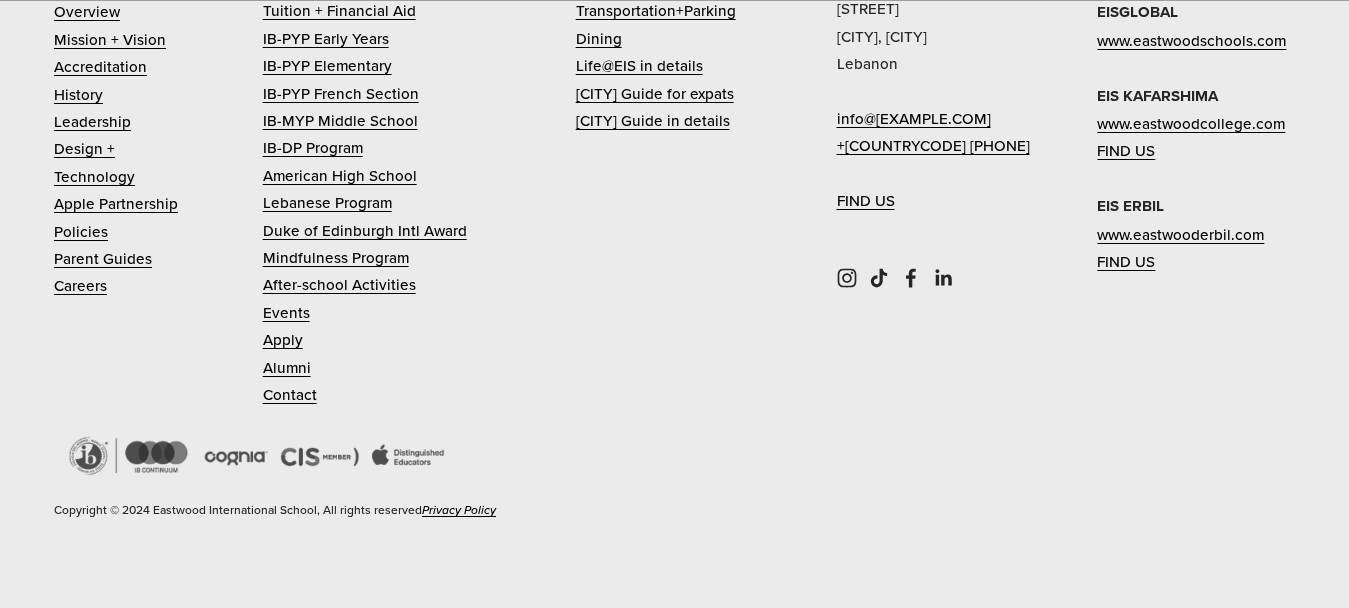 click on "Contact" at bounding box center [290, 394] 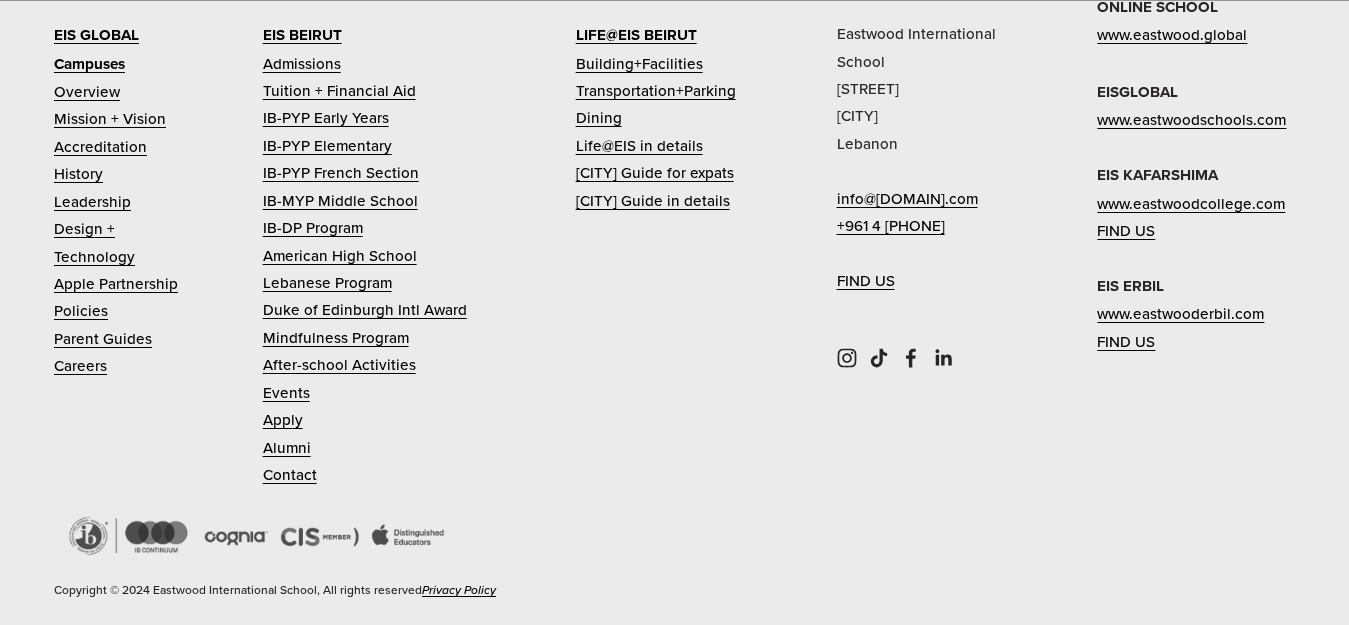 scroll, scrollTop: 2612, scrollLeft: 0, axis: vertical 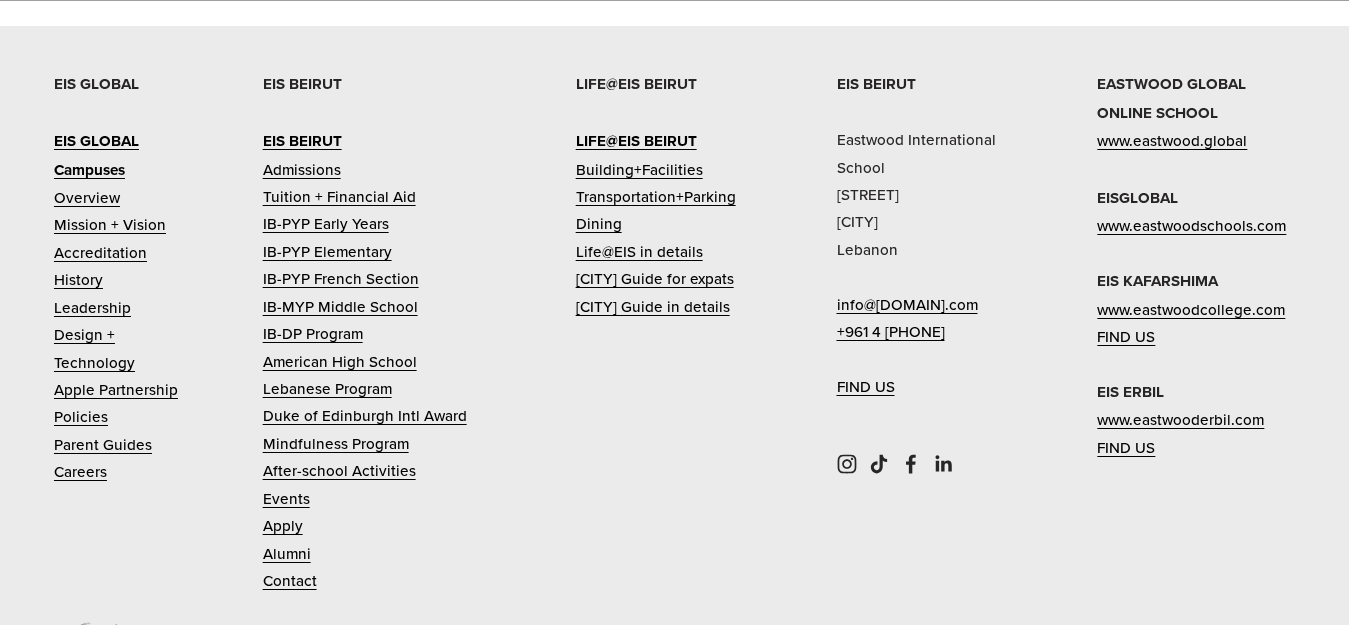 click on "www.eastwoodcollege.com" at bounding box center (1191, 309) 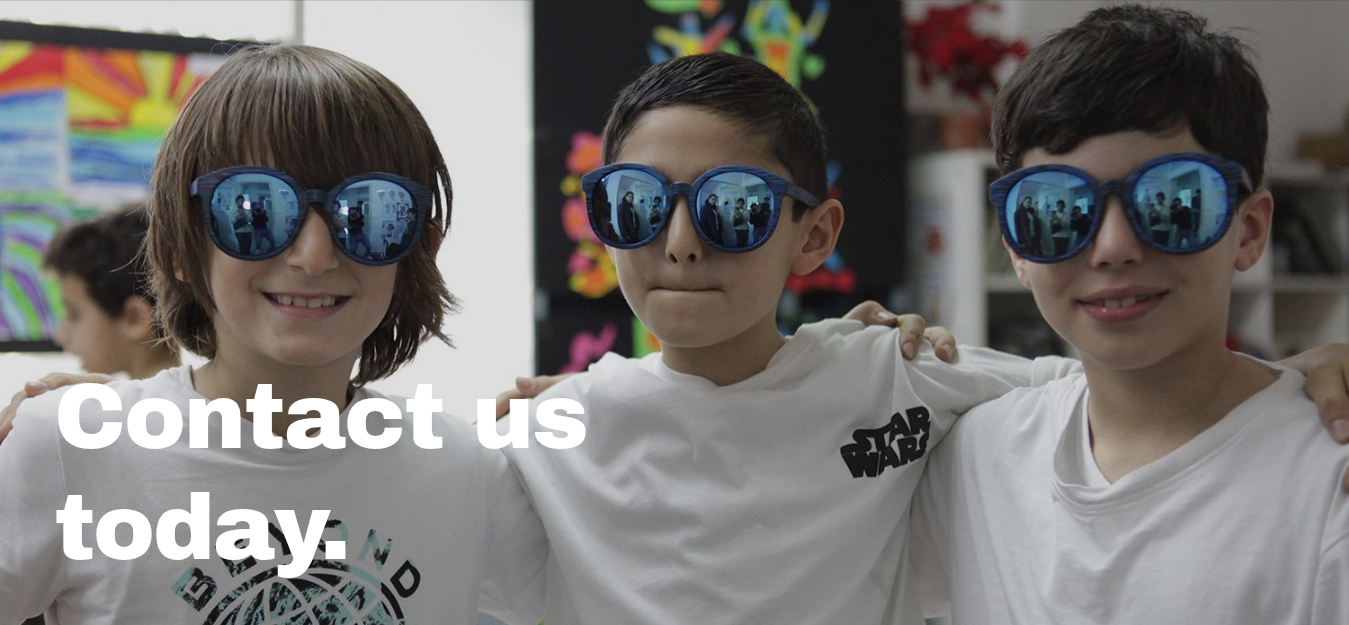 scroll, scrollTop: 0, scrollLeft: 0, axis: both 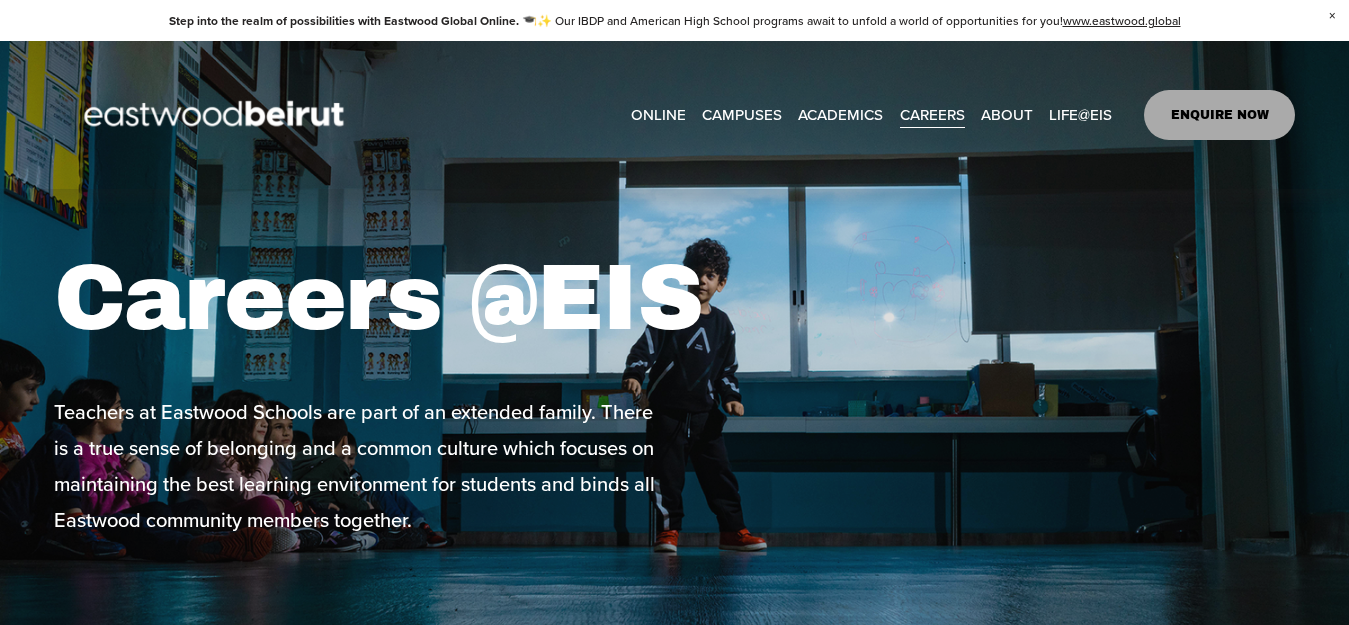 click at bounding box center (217, 115) 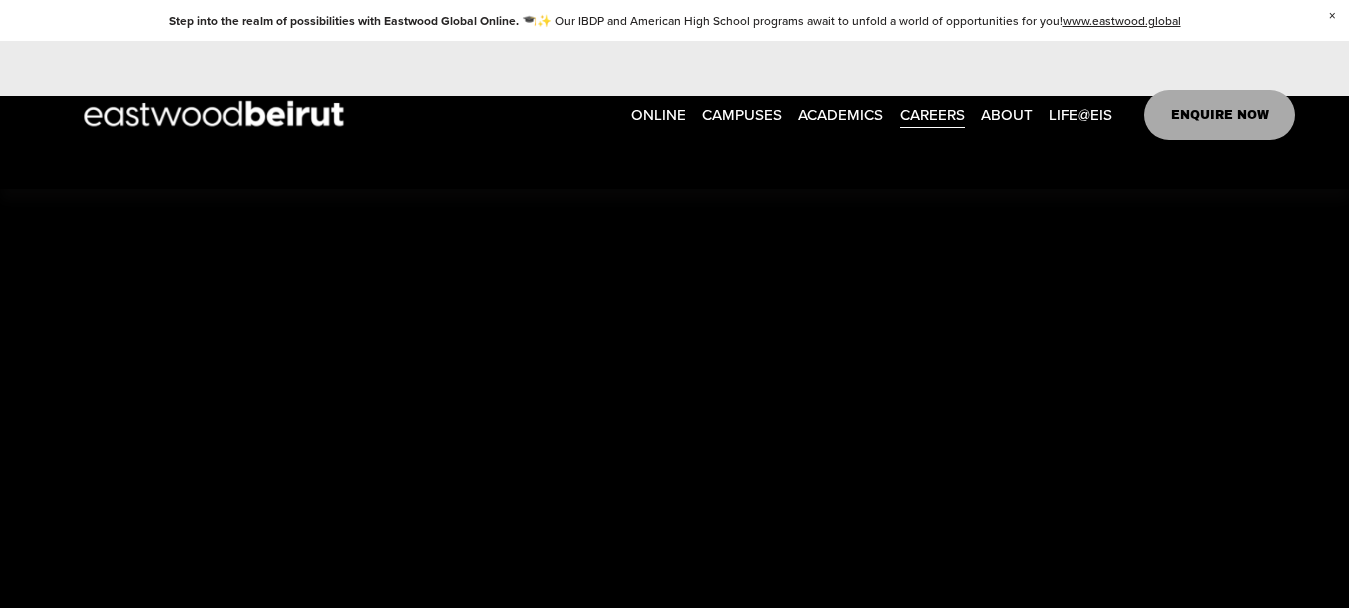 scroll, scrollTop: 6162, scrollLeft: 0, axis: vertical 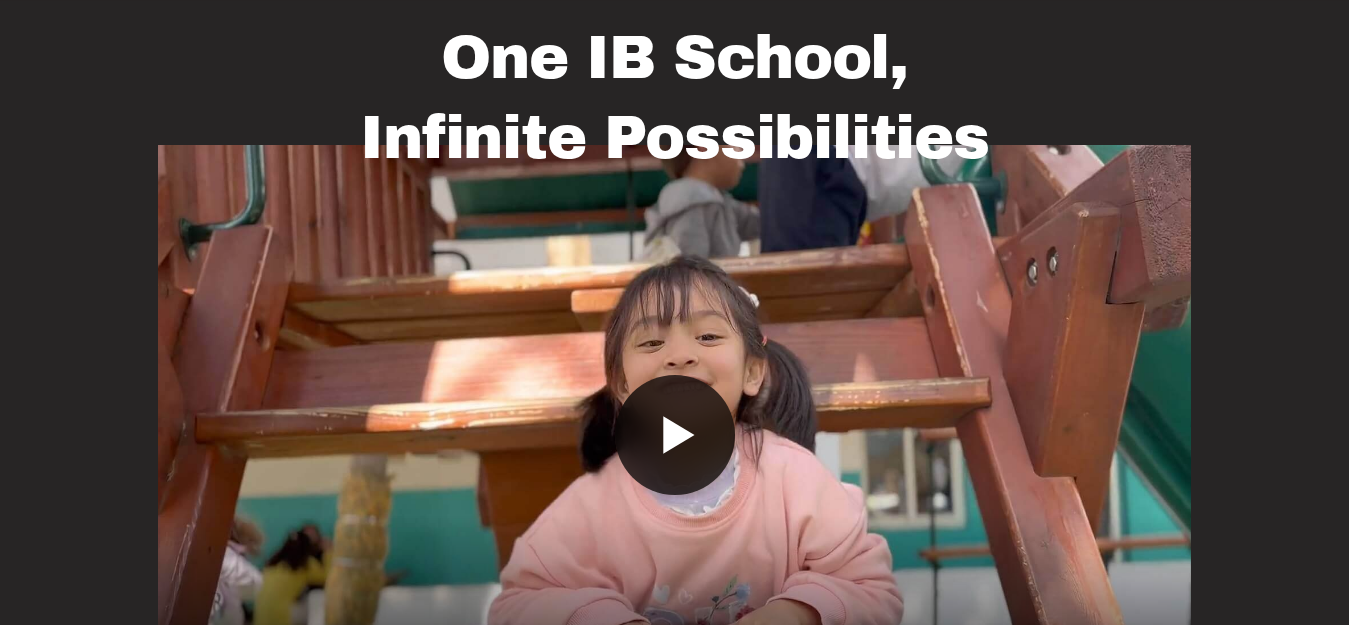 click on "Play" at bounding box center (675, 435) 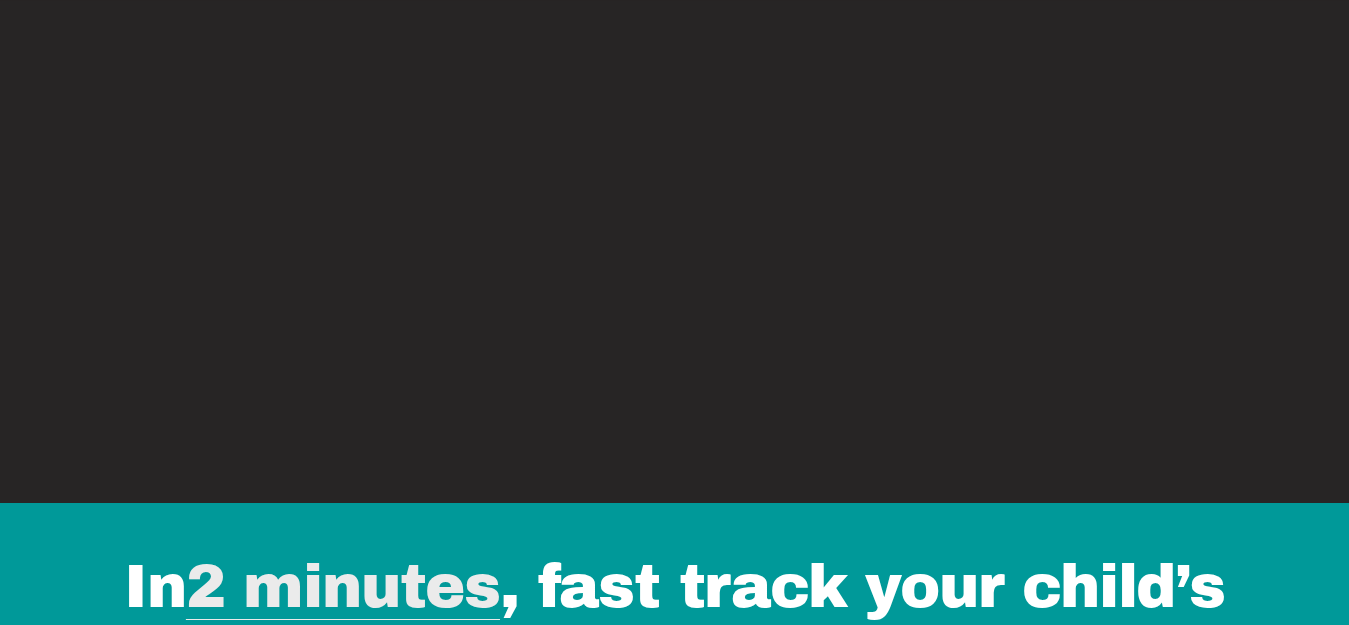 scroll, scrollTop: 1800, scrollLeft: 0, axis: vertical 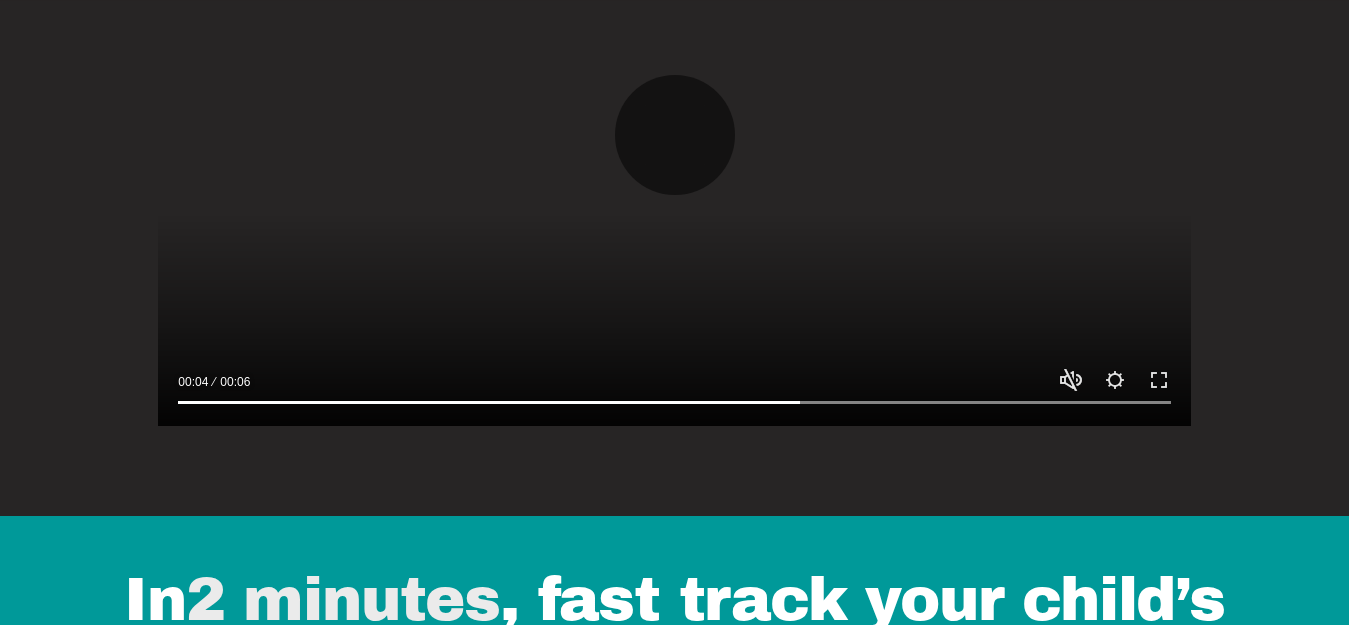 click at bounding box center [674, 135] 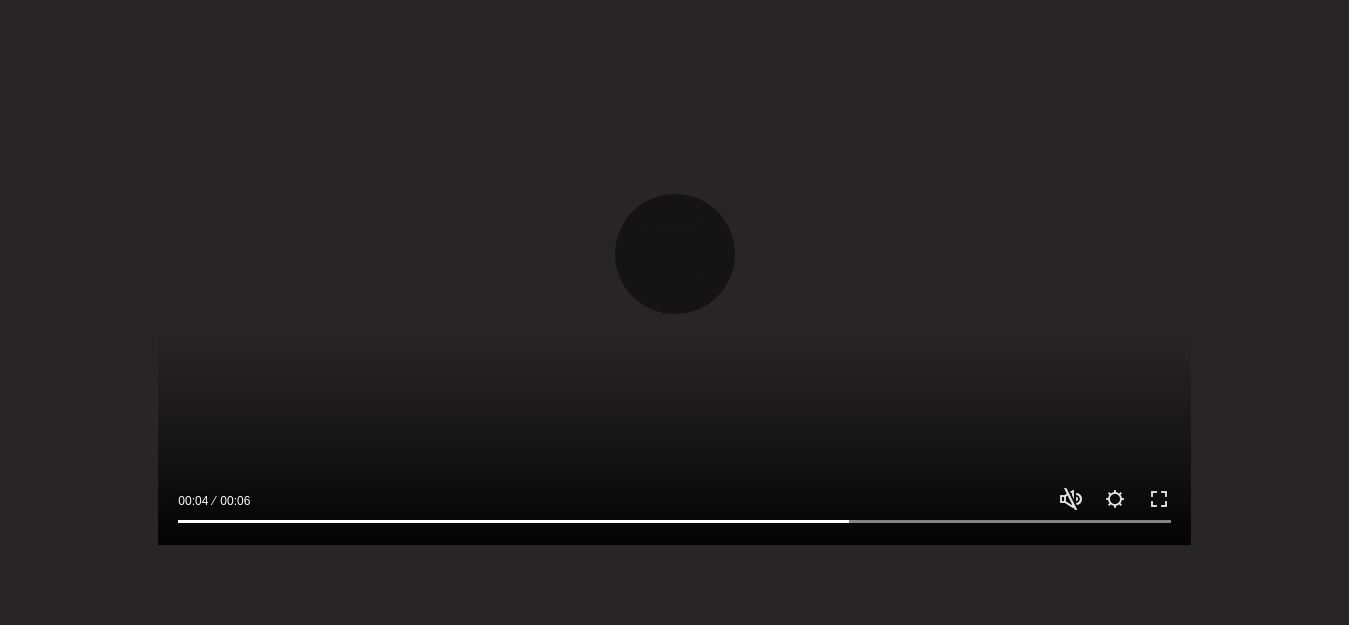 scroll, scrollTop: 1700, scrollLeft: 0, axis: vertical 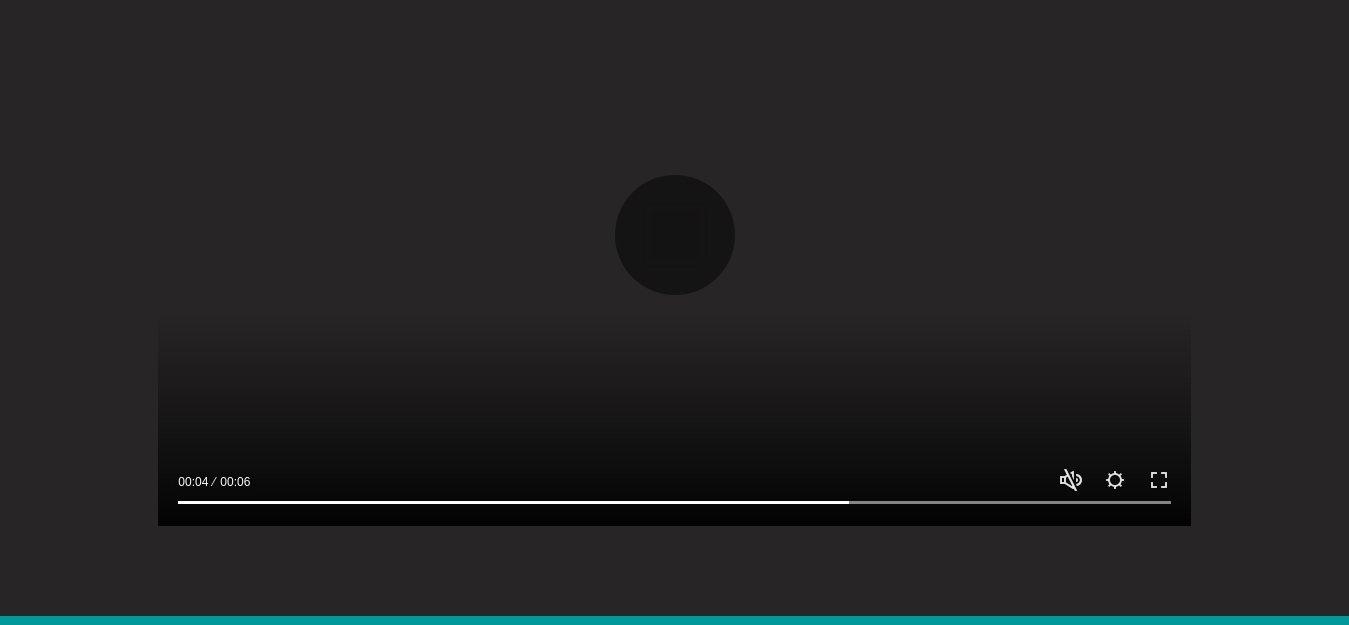 click at bounding box center (674, 235) 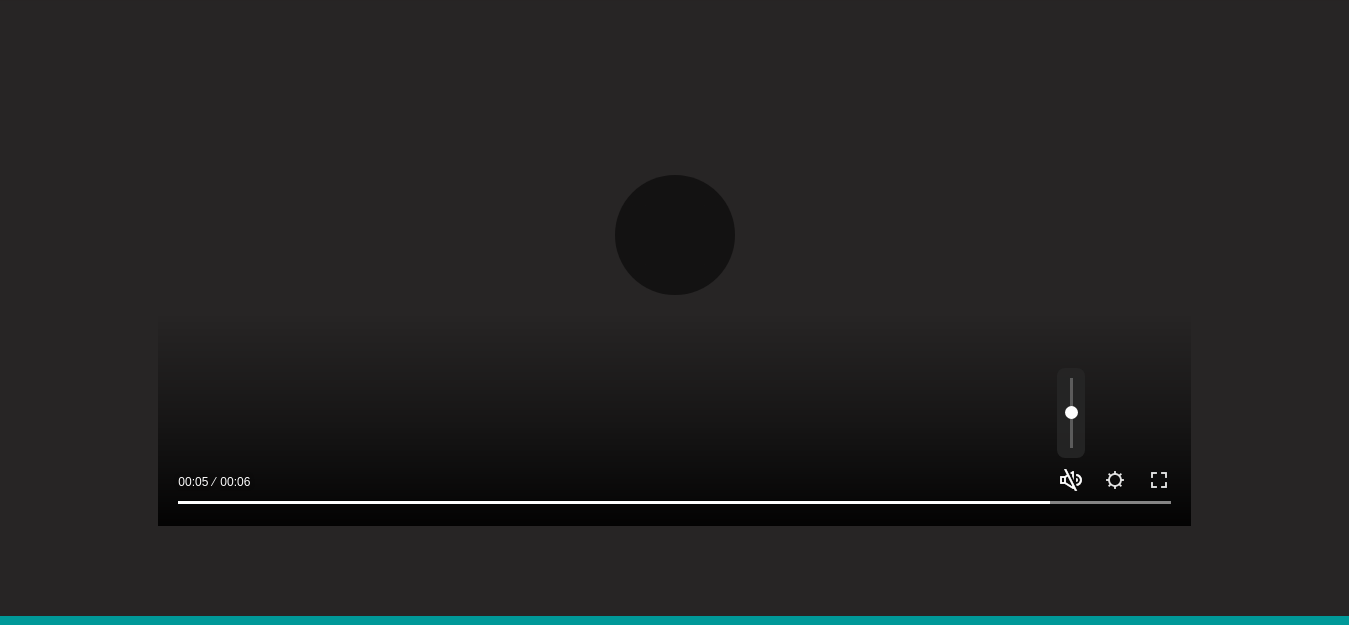 type on "*****" 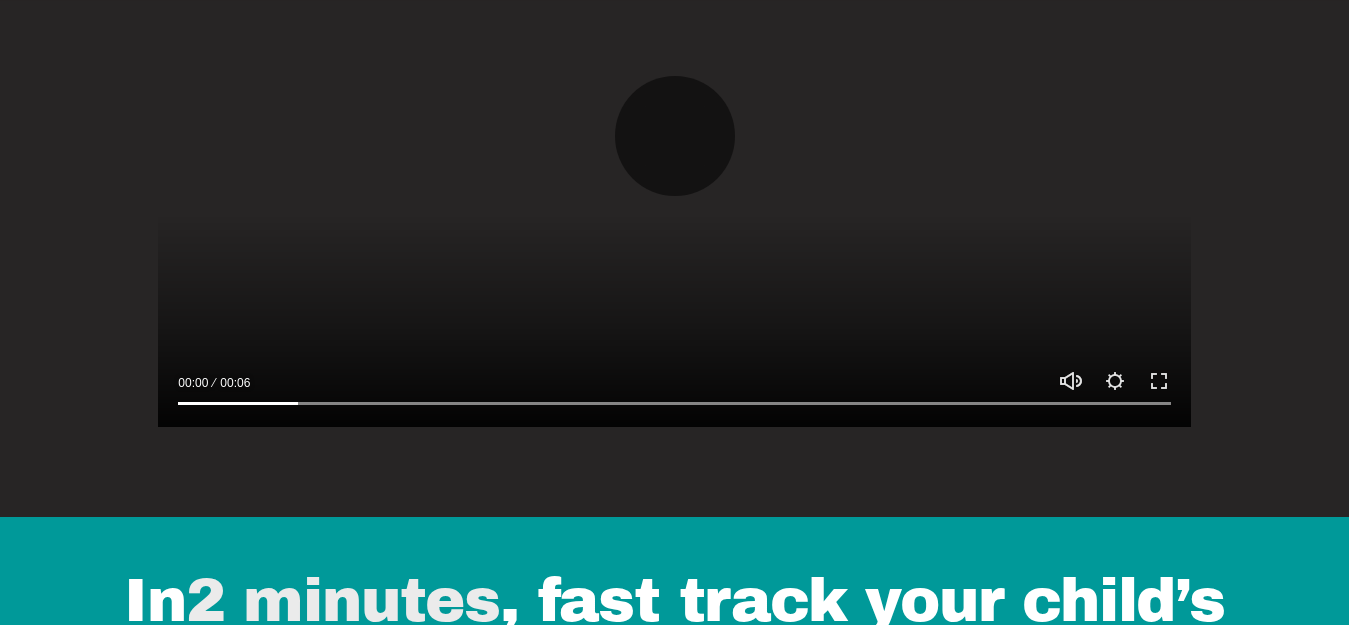 scroll, scrollTop: 1800, scrollLeft: 0, axis: vertical 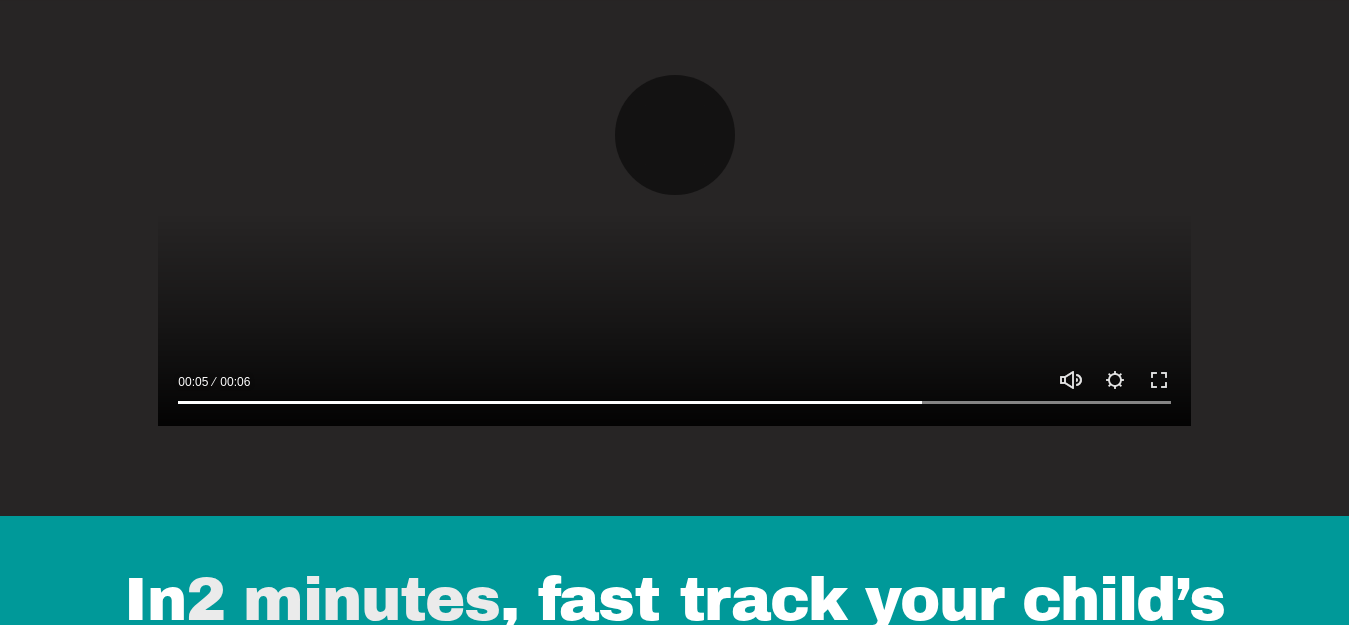 click at bounding box center (674, 135) 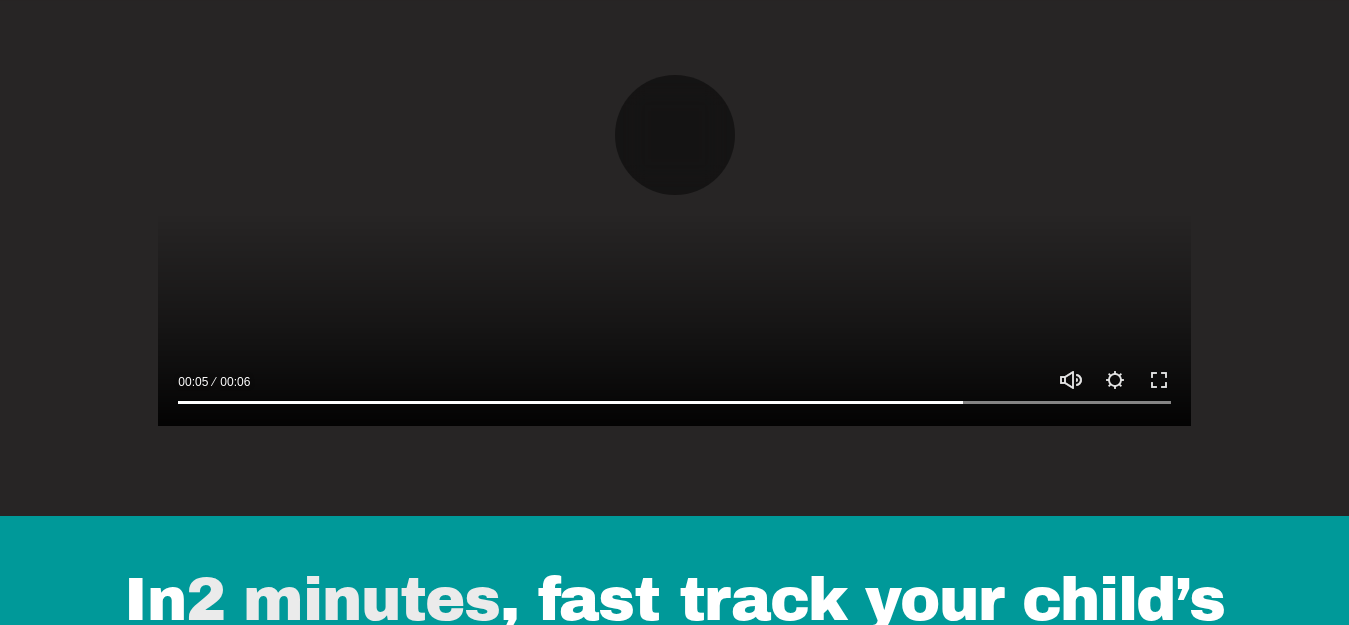 click at bounding box center [674, 135] 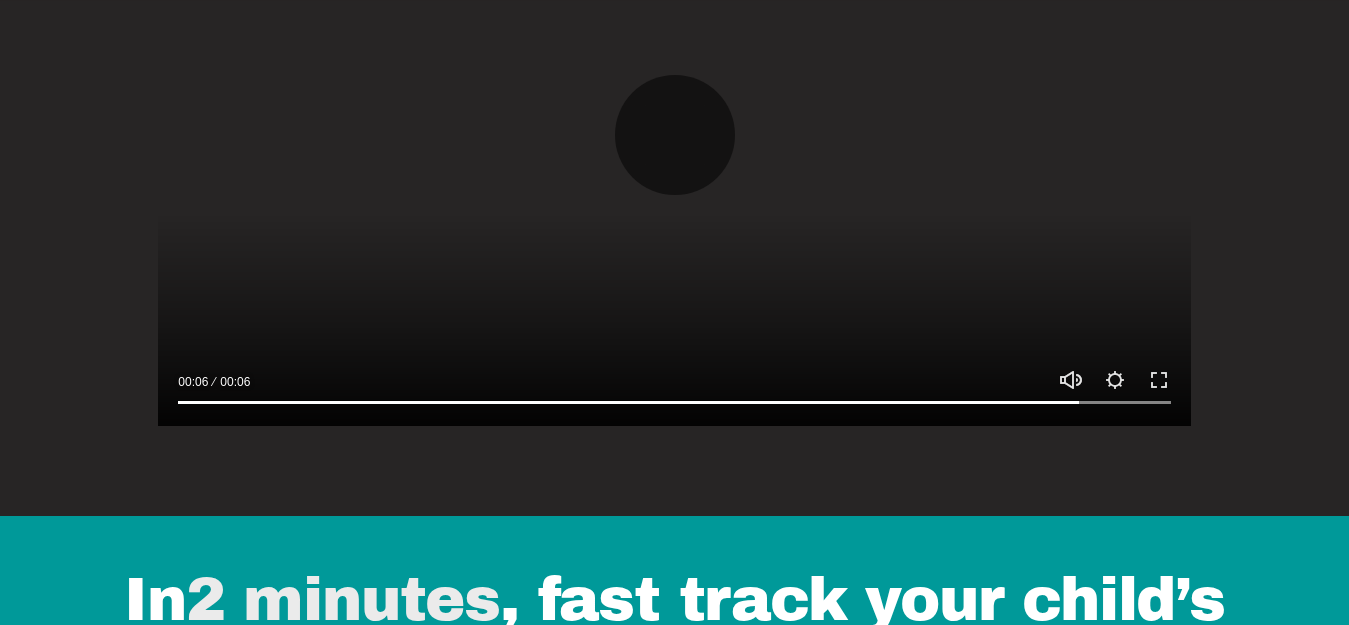 click at bounding box center [674, 135] 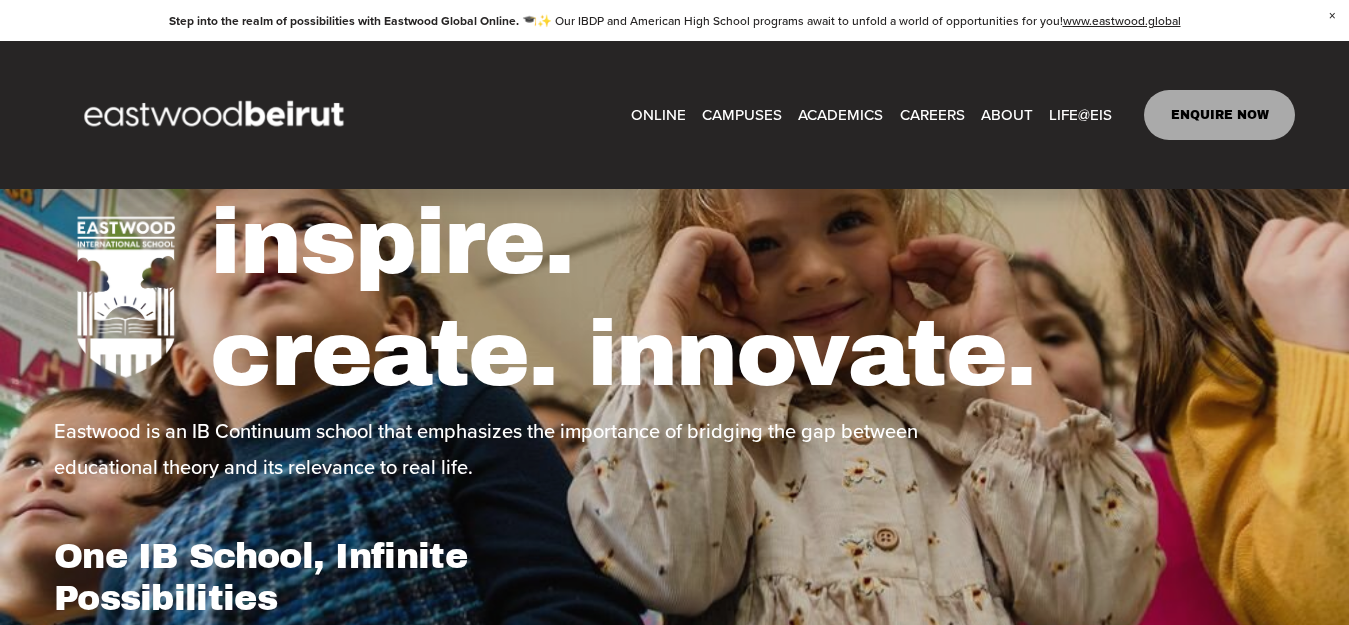 scroll, scrollTop: 0, scrollLeft: 0, axis: both 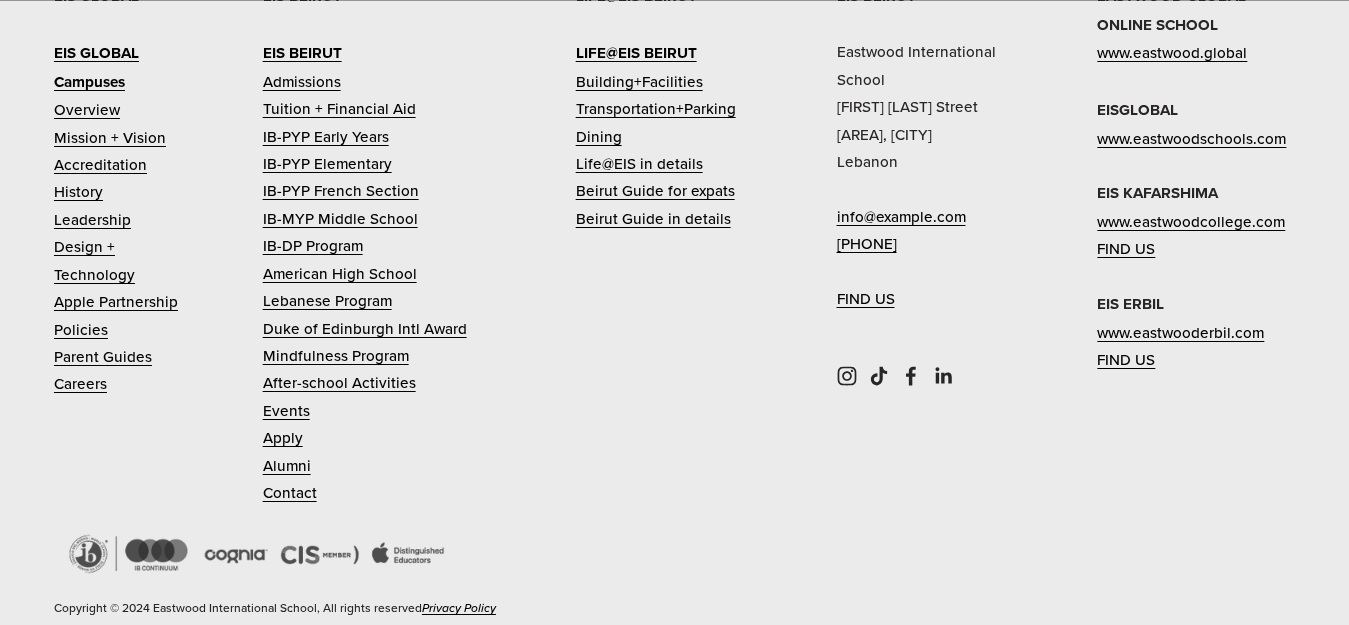 click on "Tuition + Financial Aid" at bounding box center [339, 108] 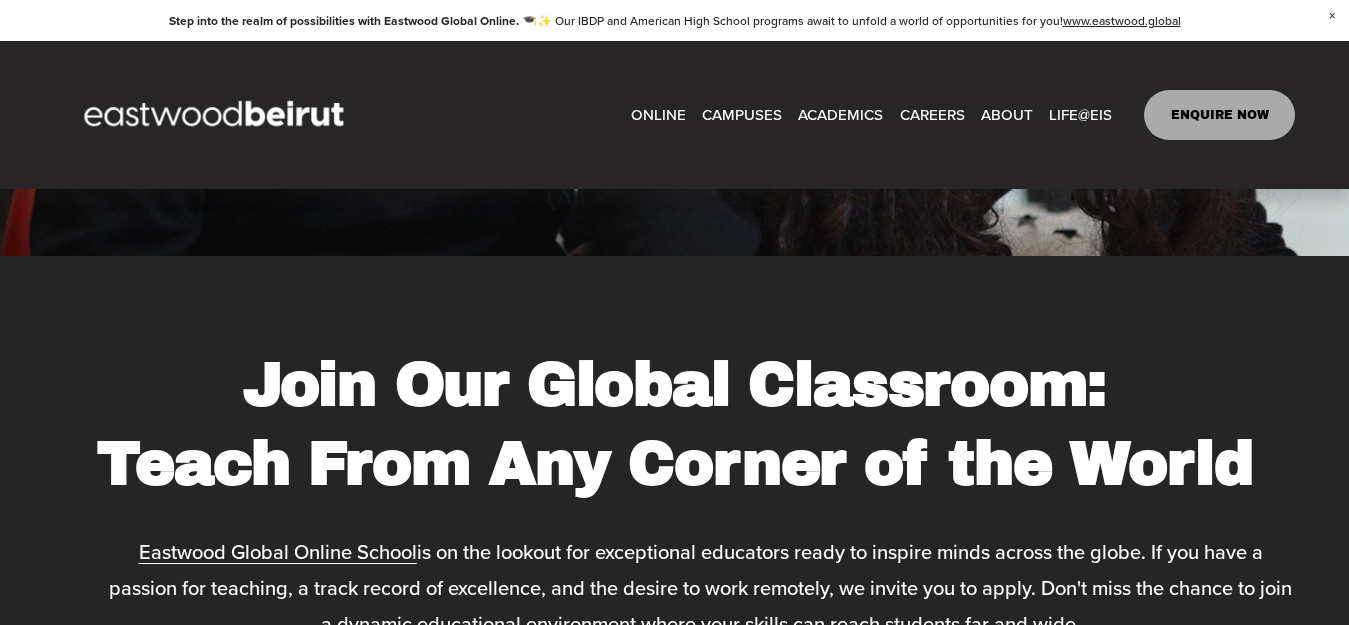 scroll, scrollTop: 7164, scrollLeft: 0, axis: vertical 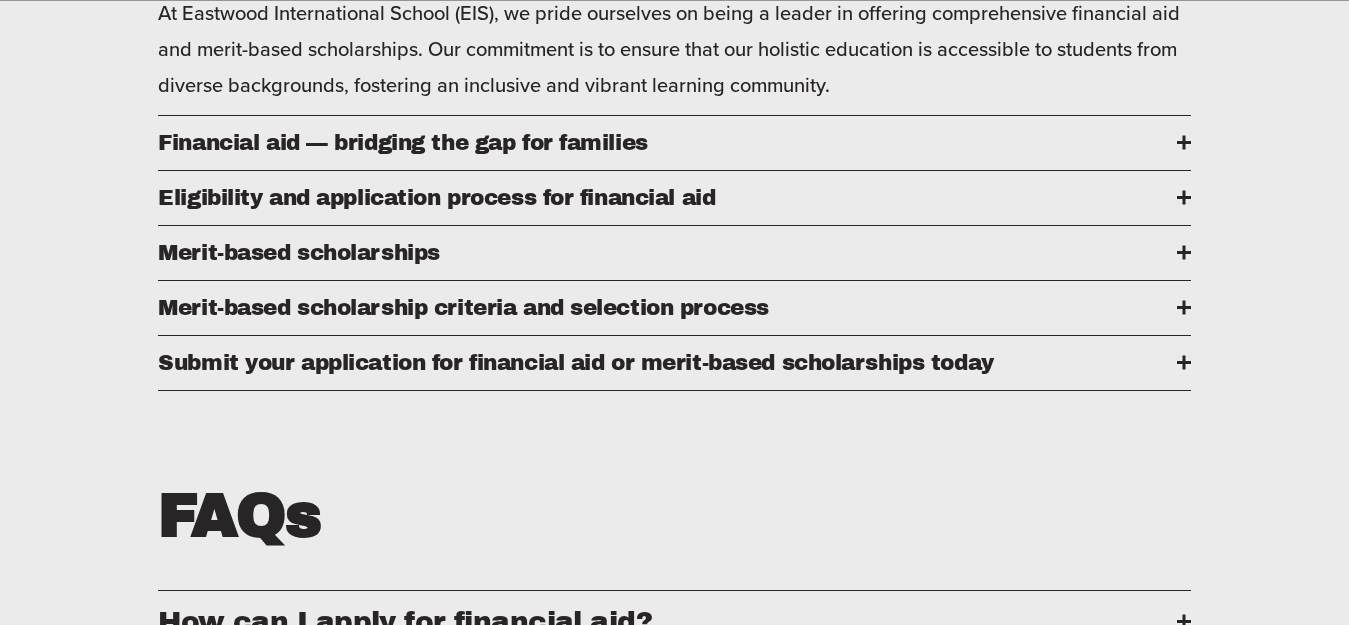 click on "Financial aid — bridging the gap for families" at bounding box center [667, 143] 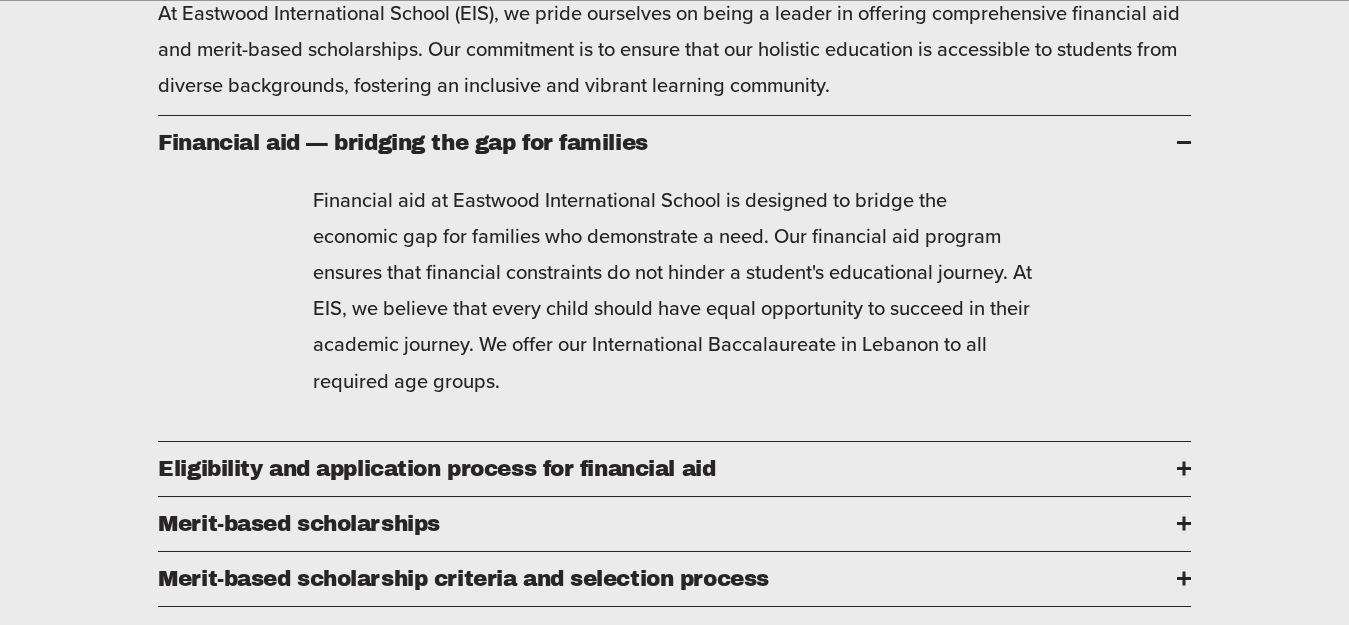click on "Financial aid — bridging the gap for families" at bounding box center [667, 143] 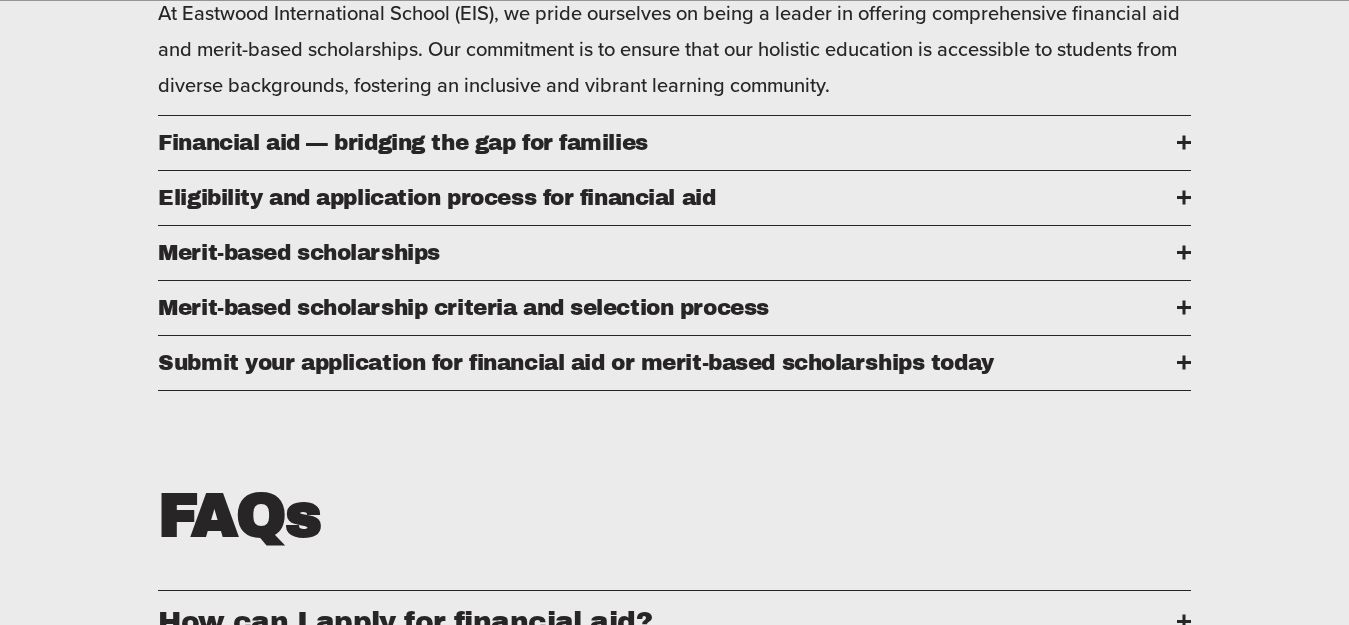 click on "Eligibility and application process for financial aid" at bounding box center (667, 198) 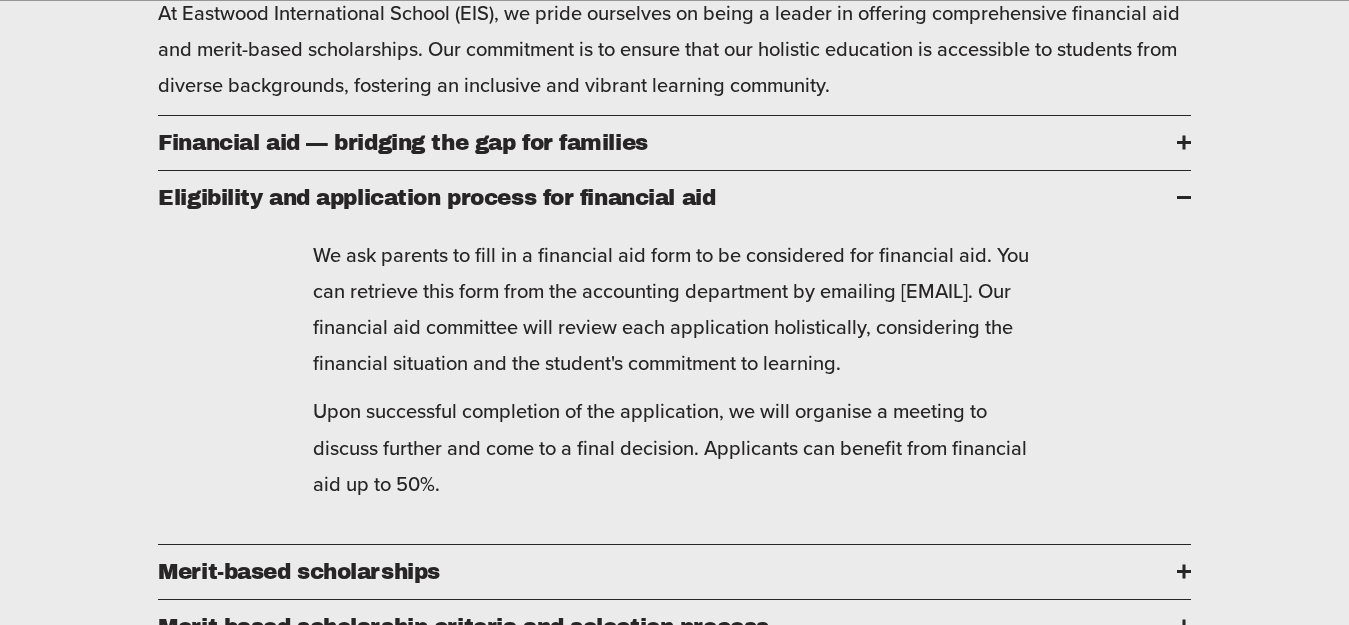 click on "Eligibility and application process for financial aid" at bounding box center [667, 198] 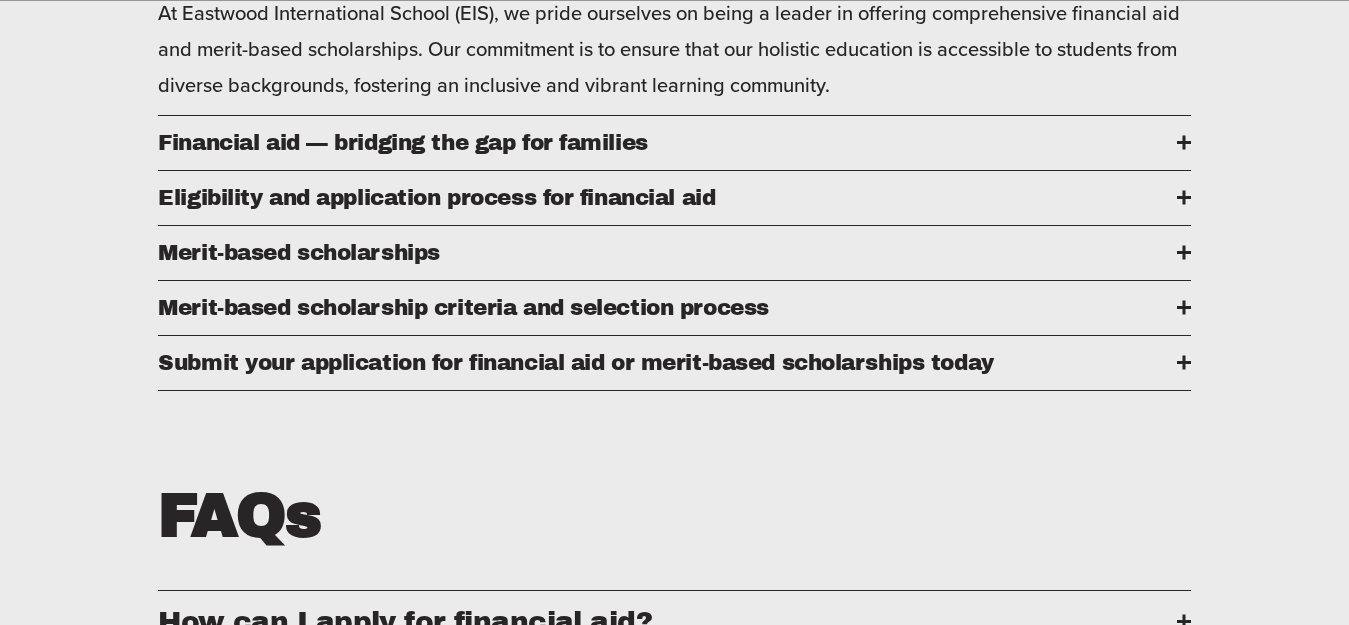 click on "Merit-based scholarships" at bounding box center (667, 253) 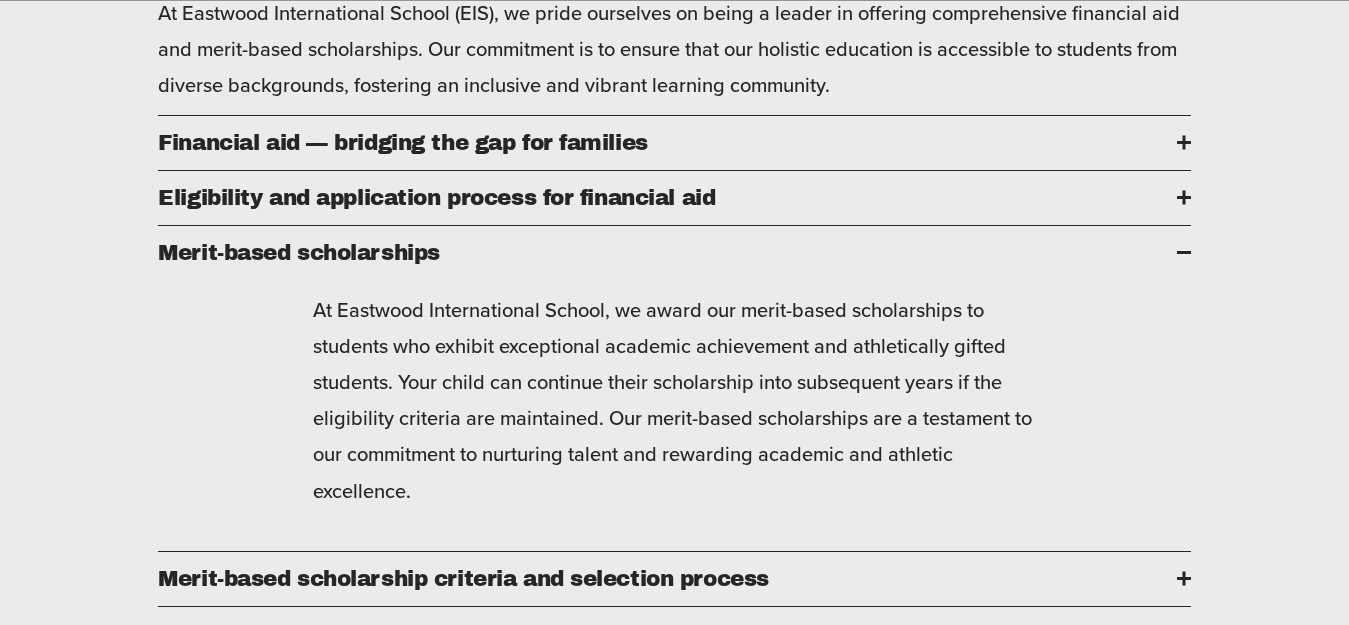 click on "Merit-based scholarships" at bounding box center (667, 253) 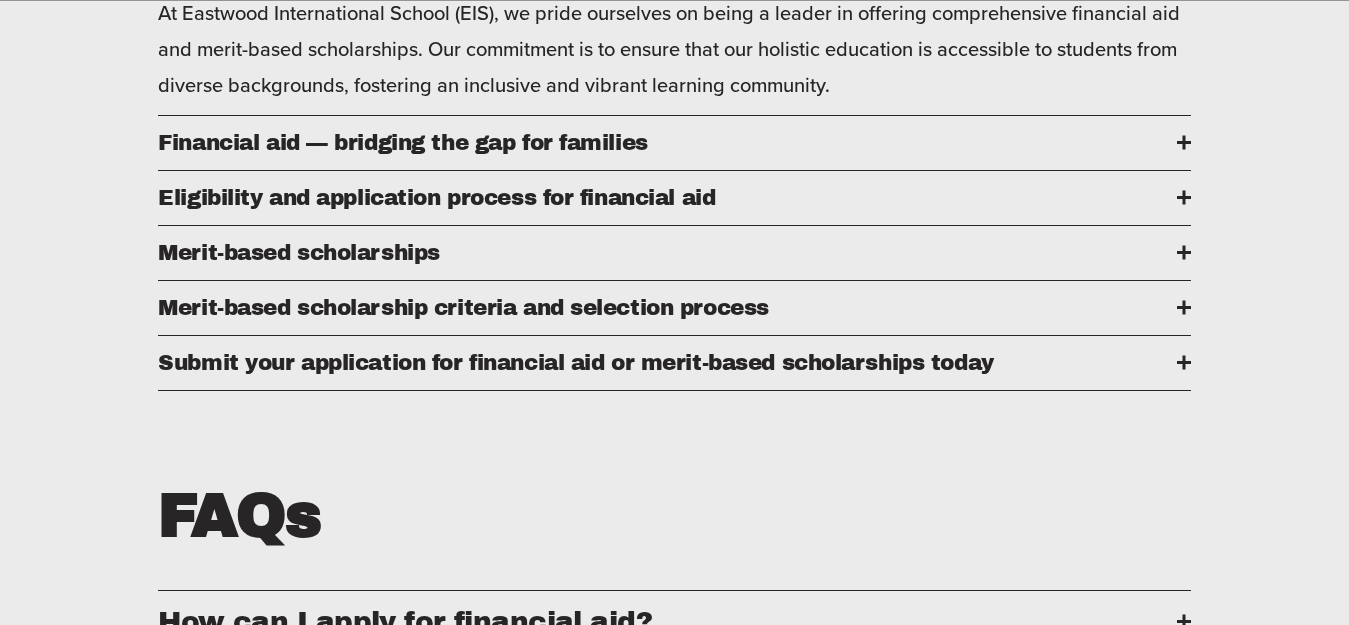 click on "​​Merit-based scholarship criteria and selection process" at bounding box center [667, 308] 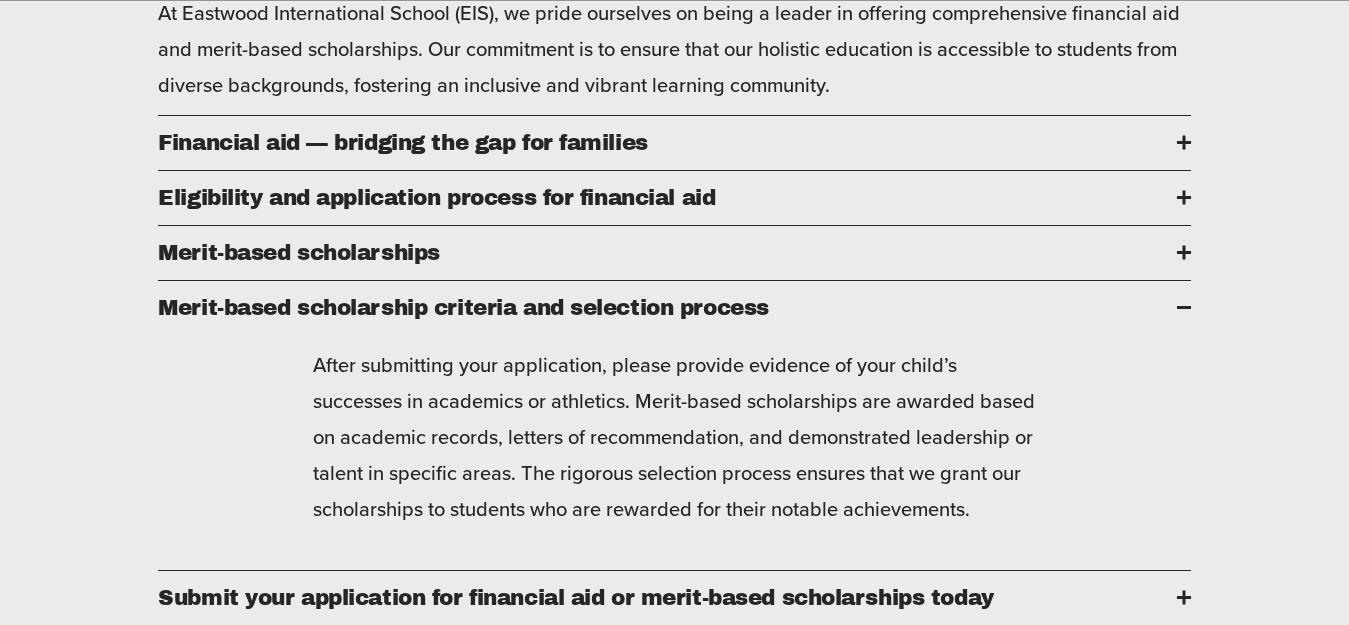 click on "​​Merit-based scholarship criteria and selection process" at bounding box center [667, 308] 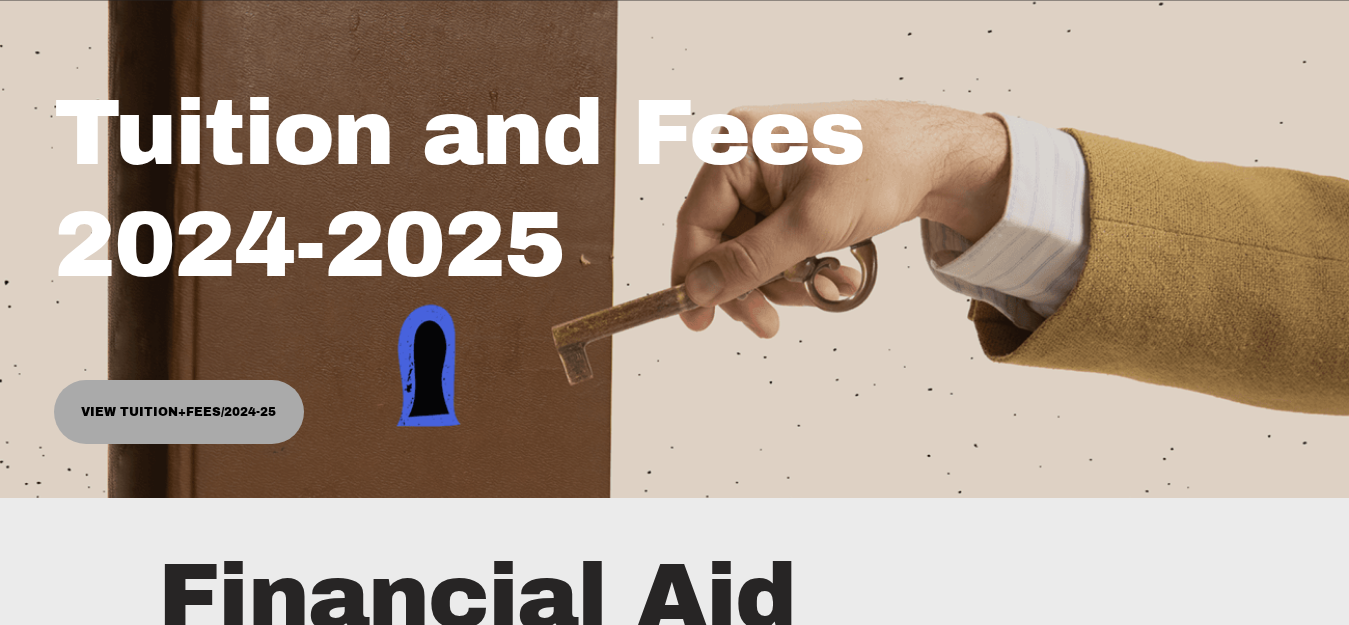 scroll, scrollTop: 300, scrollLeft: 0, axis: vertical 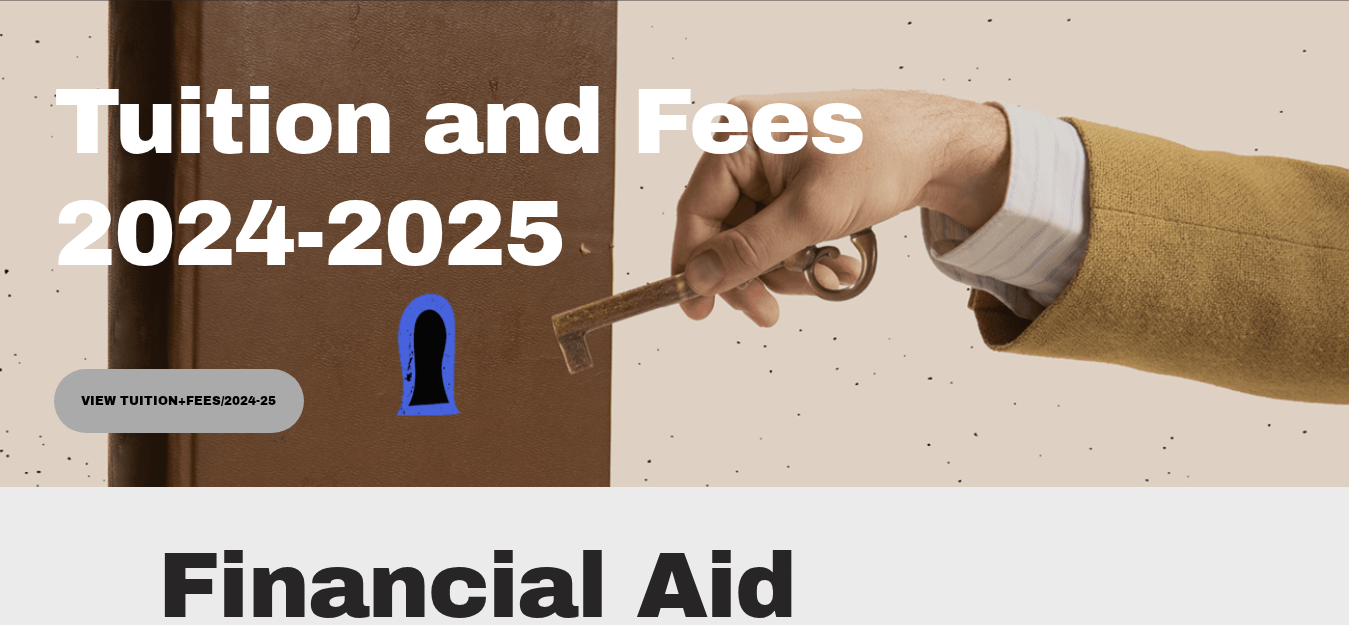 click on "View Tuition+Fees/2024-25" at bounding box center (179, 401) 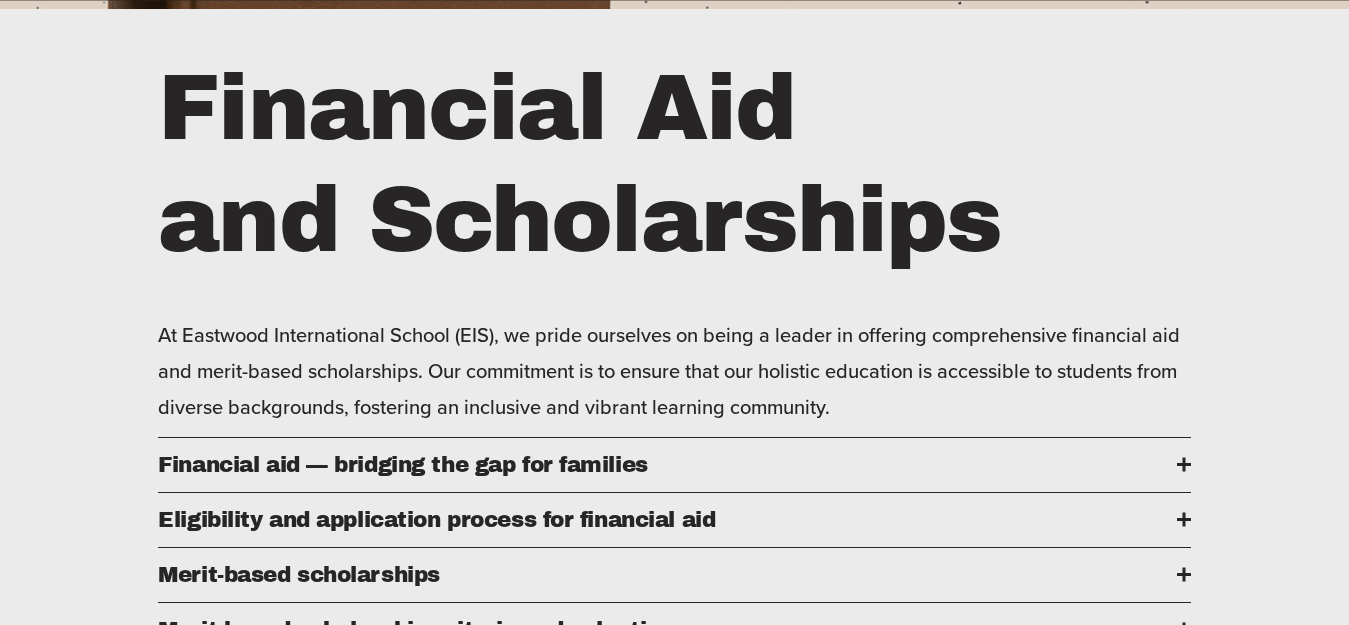 scroll, scrollTop: 1100, scrollLeft: 0, axis: vertical 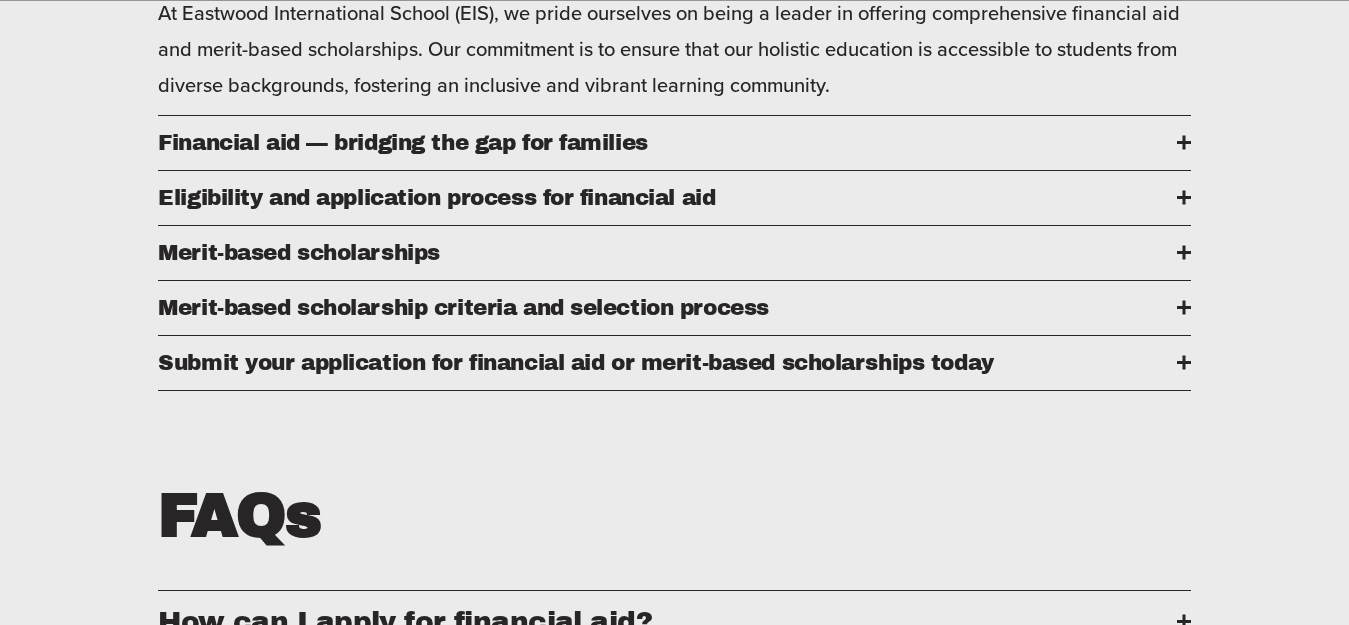 click on "Financial aid — bridging the gap for families" at bounding box center [667, 143] 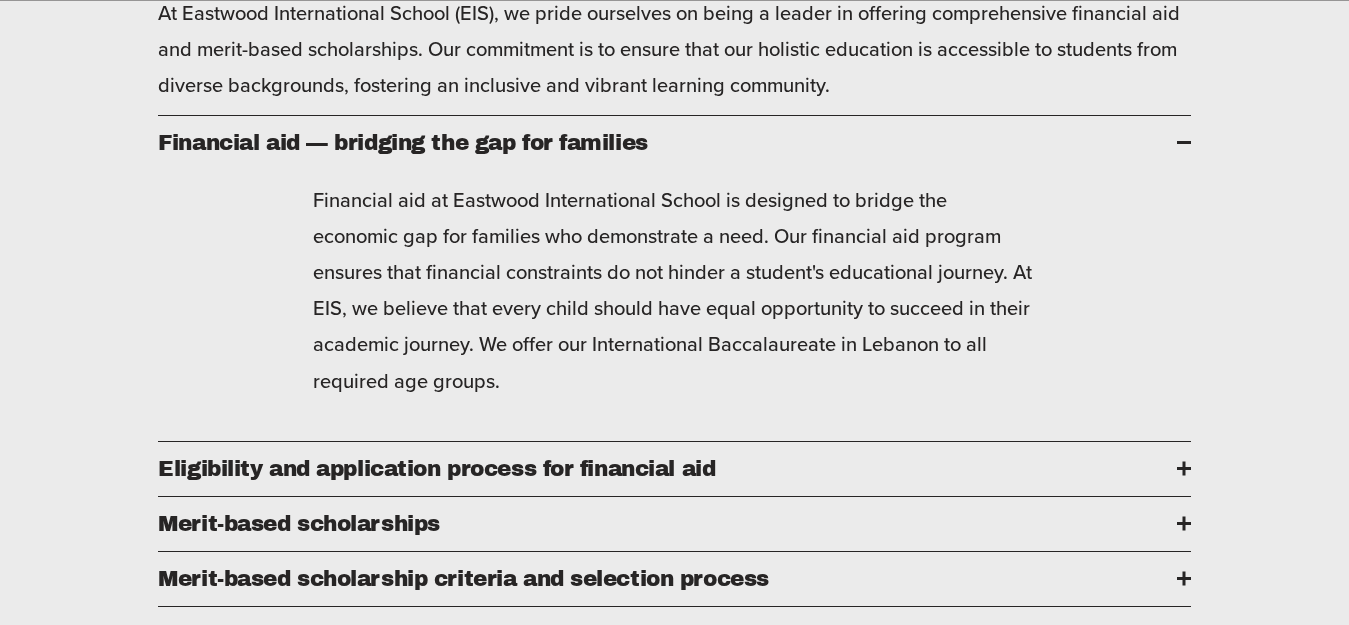click on "Financial aid — bridging the gap for families" at bounding box center [667, 143] 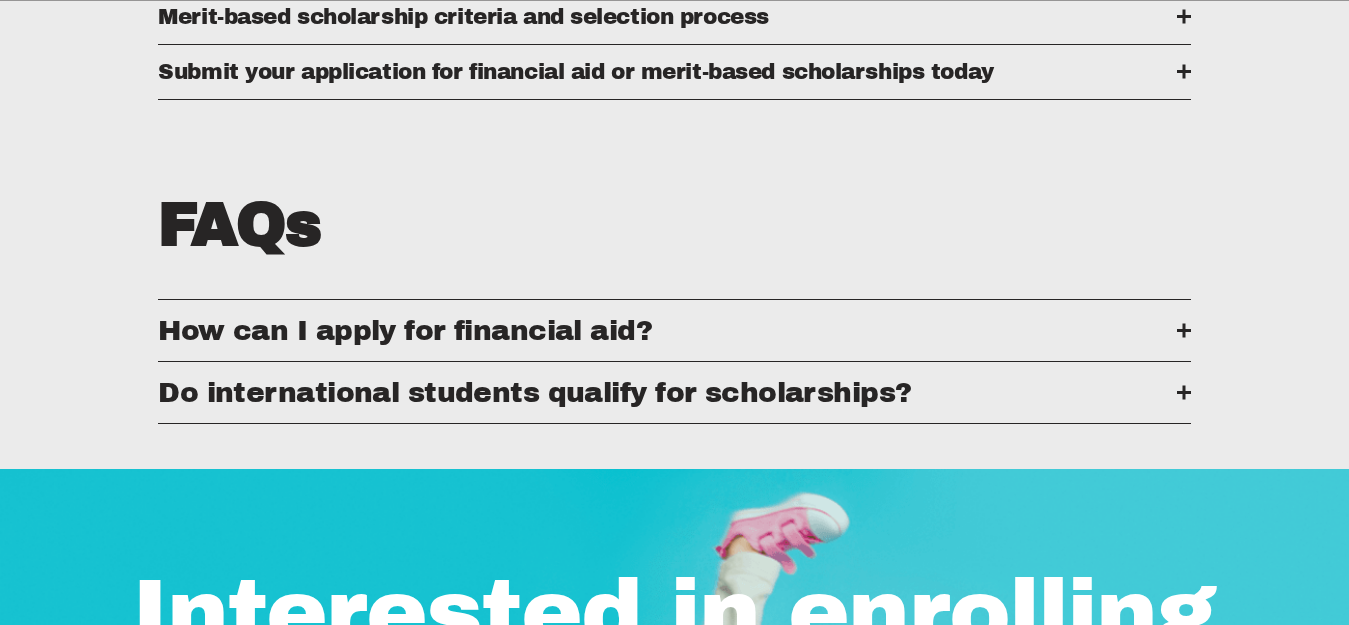 scroll, scrollTop: 1400, scrollLeft: 0, axis: vertical 